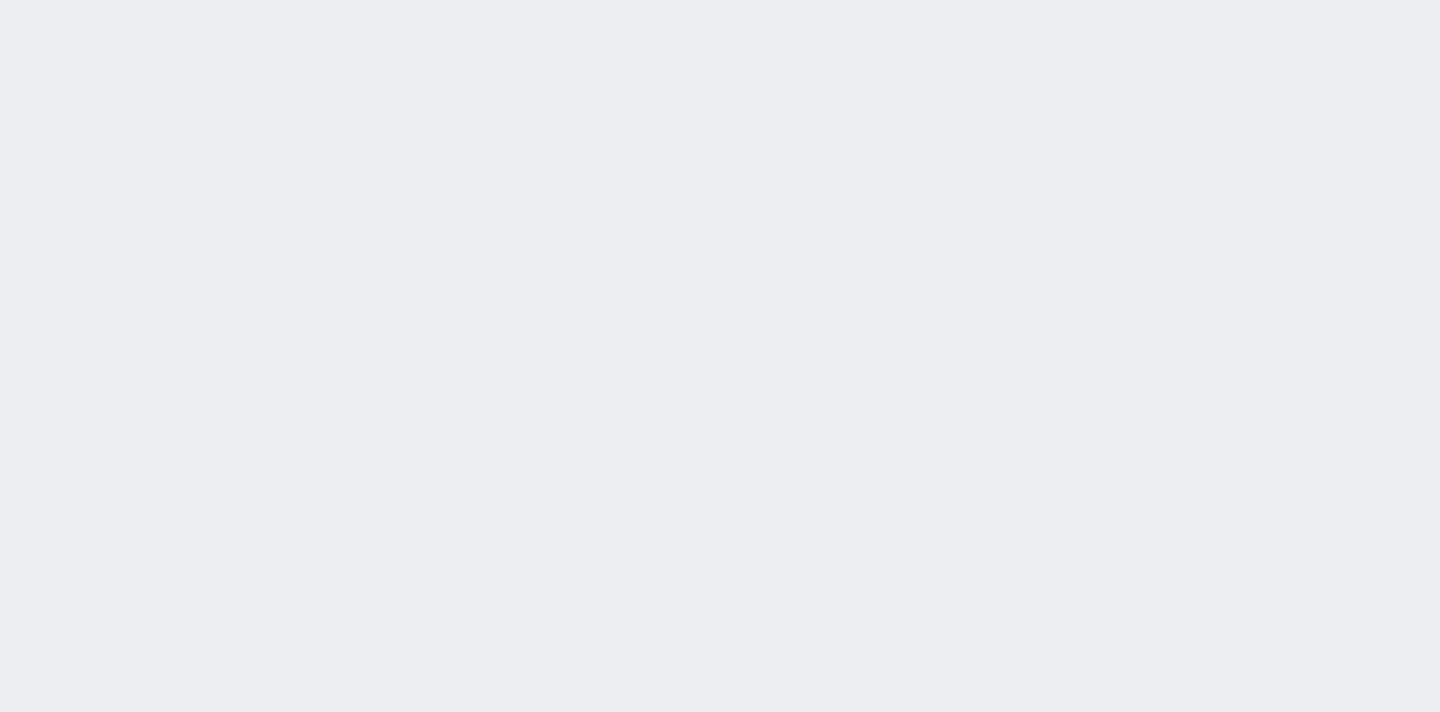 scroll, scrollTop: 0, scrollLeft: 0, axis: both 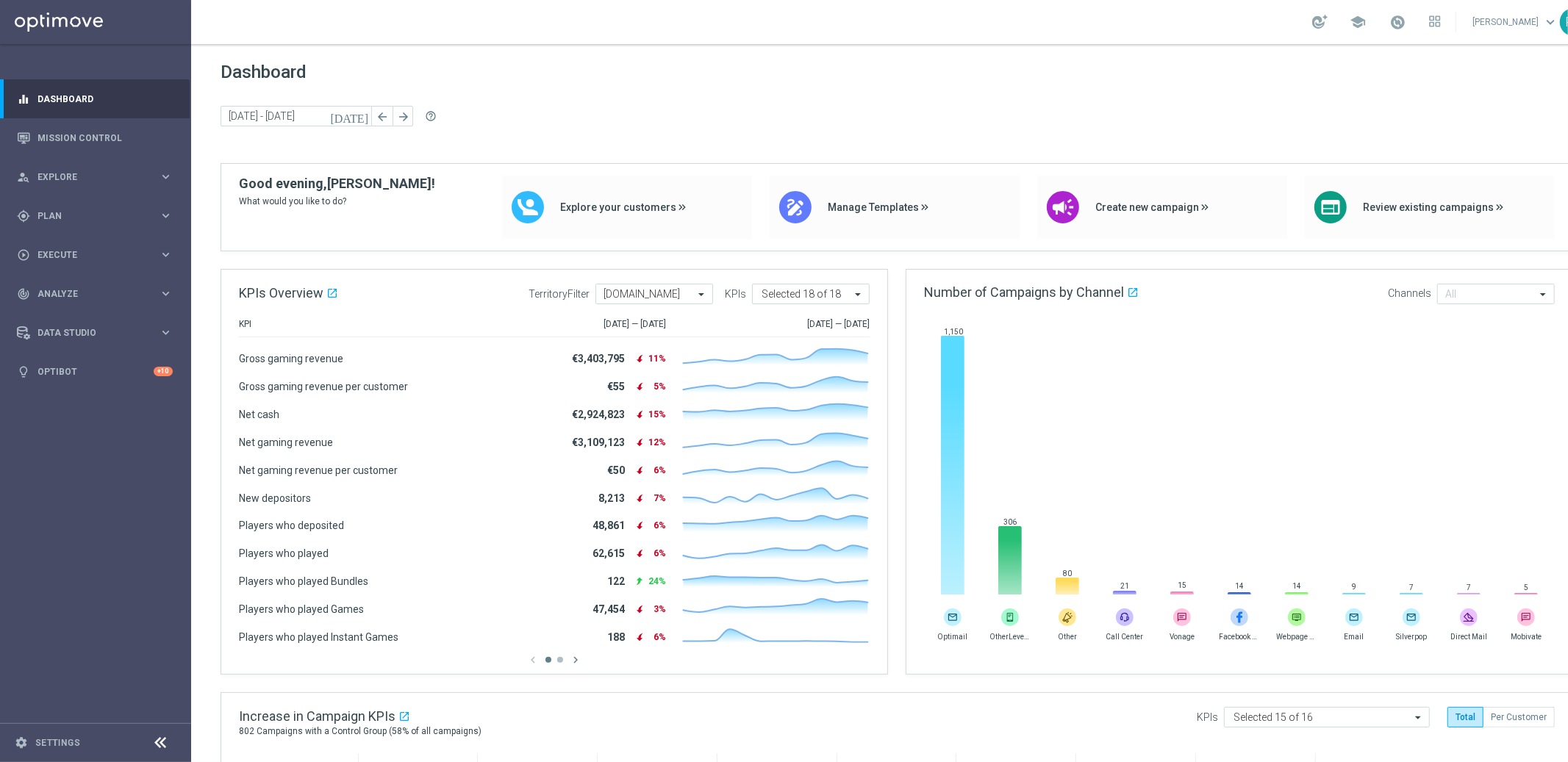 click on "Dashboard today 07 Apr 2025 - 13 Apr 2025 arrow_back arrow_forward  help_outline" 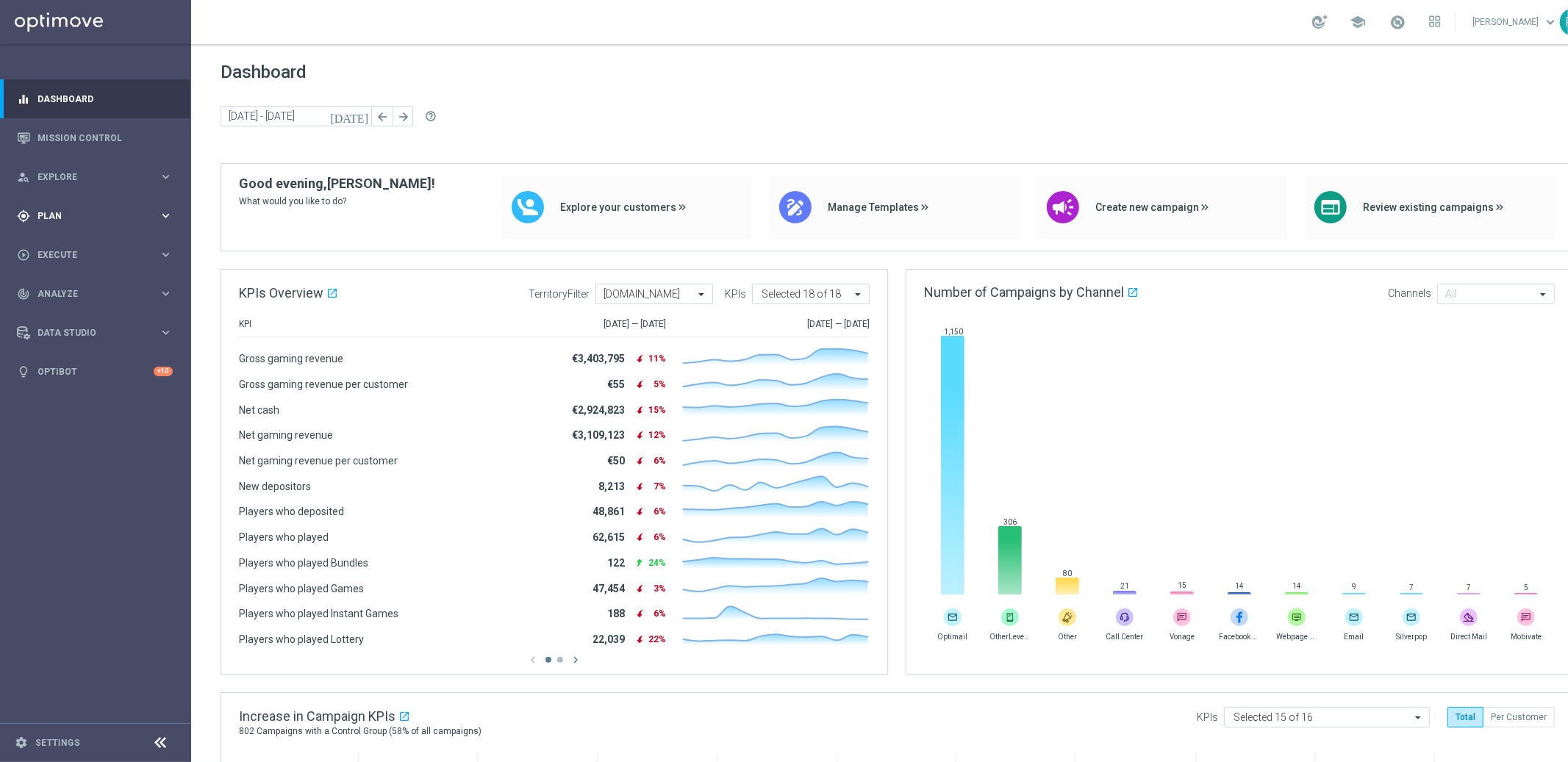click on "gps_fixed
Plan
keyboard_arrow_right" at bounding box center [95, 215] 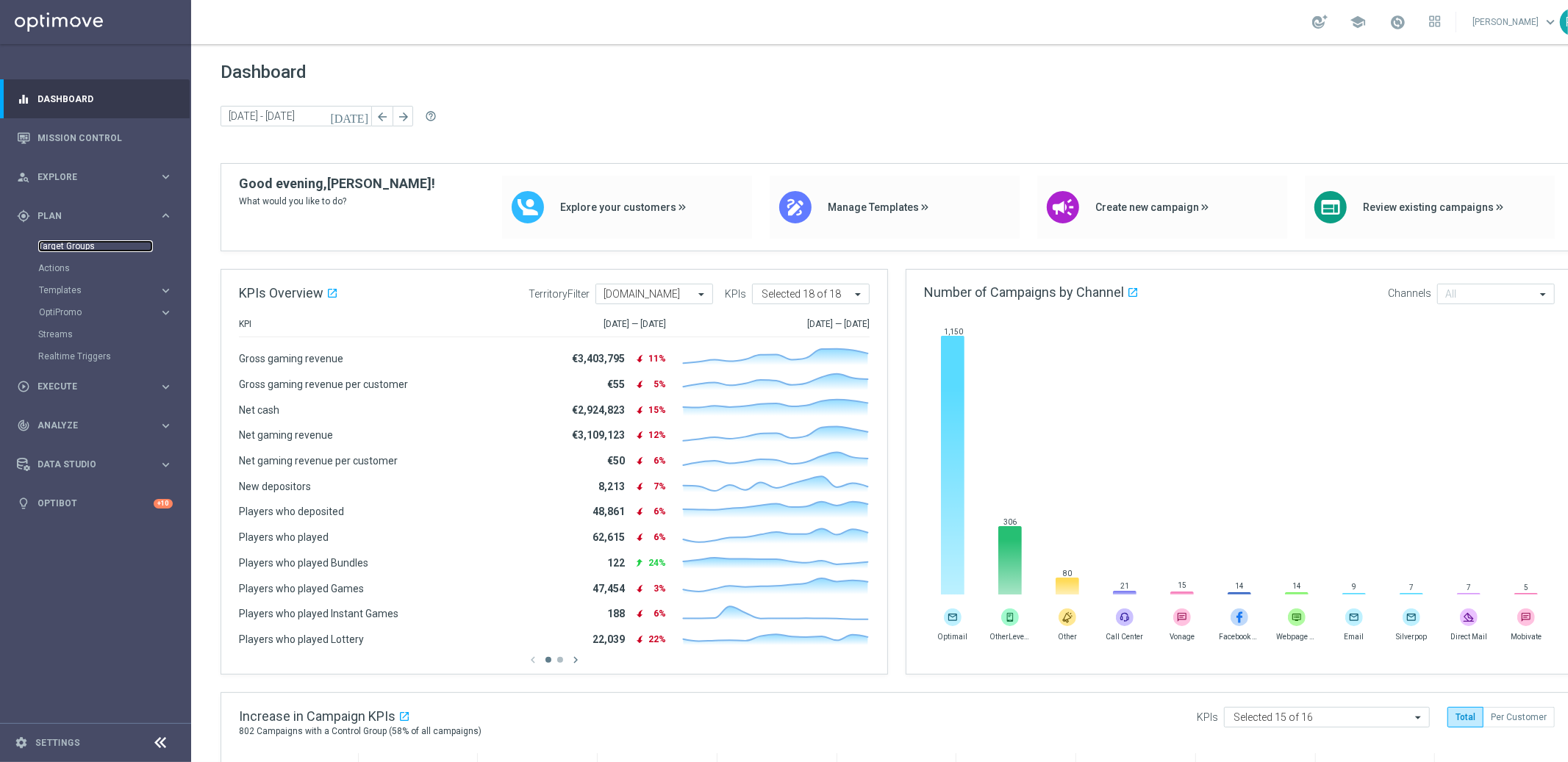 click on "Target Groups" at bounding box center [96, 246] 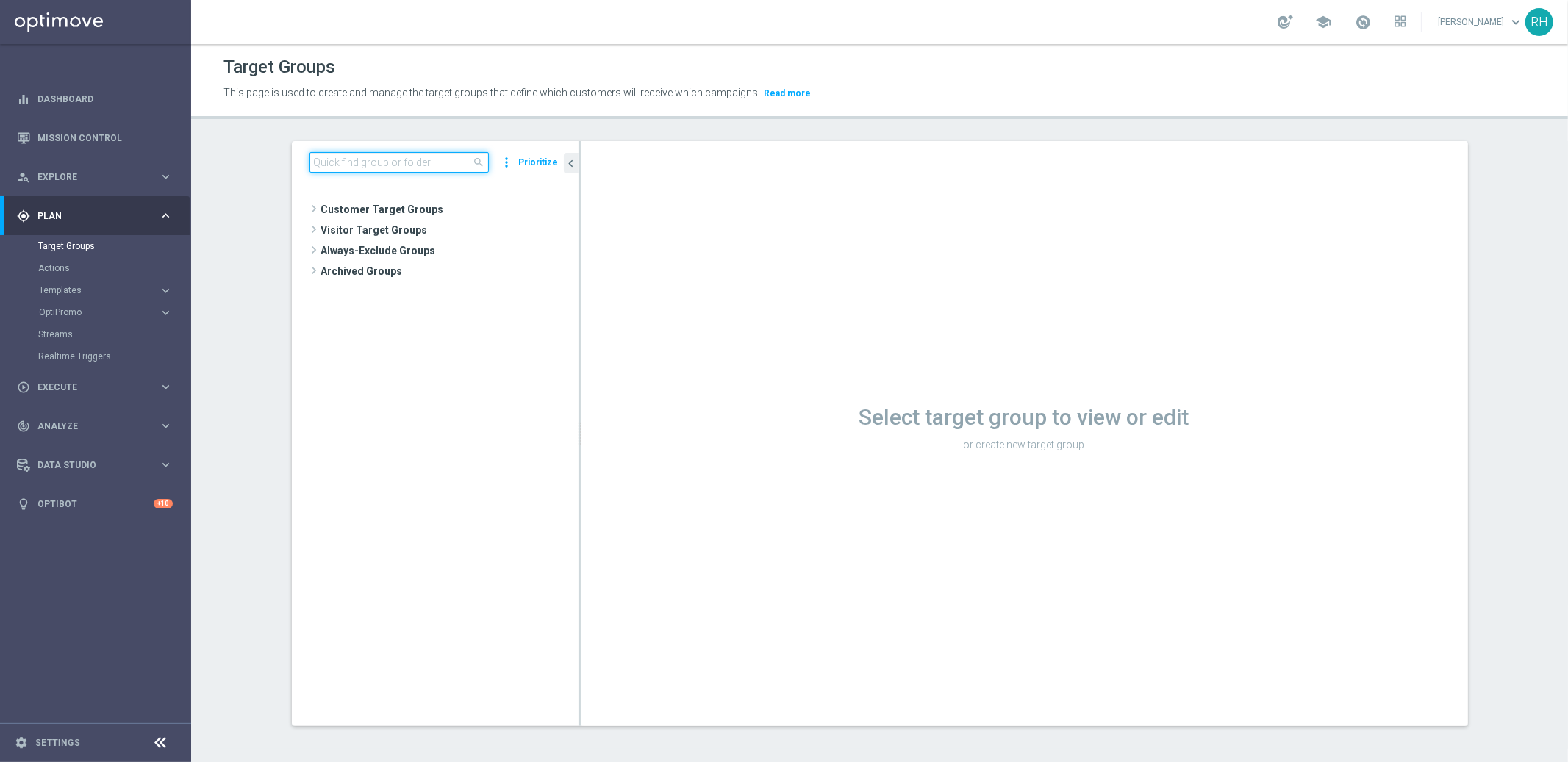 click at bounding box center (399, 162) 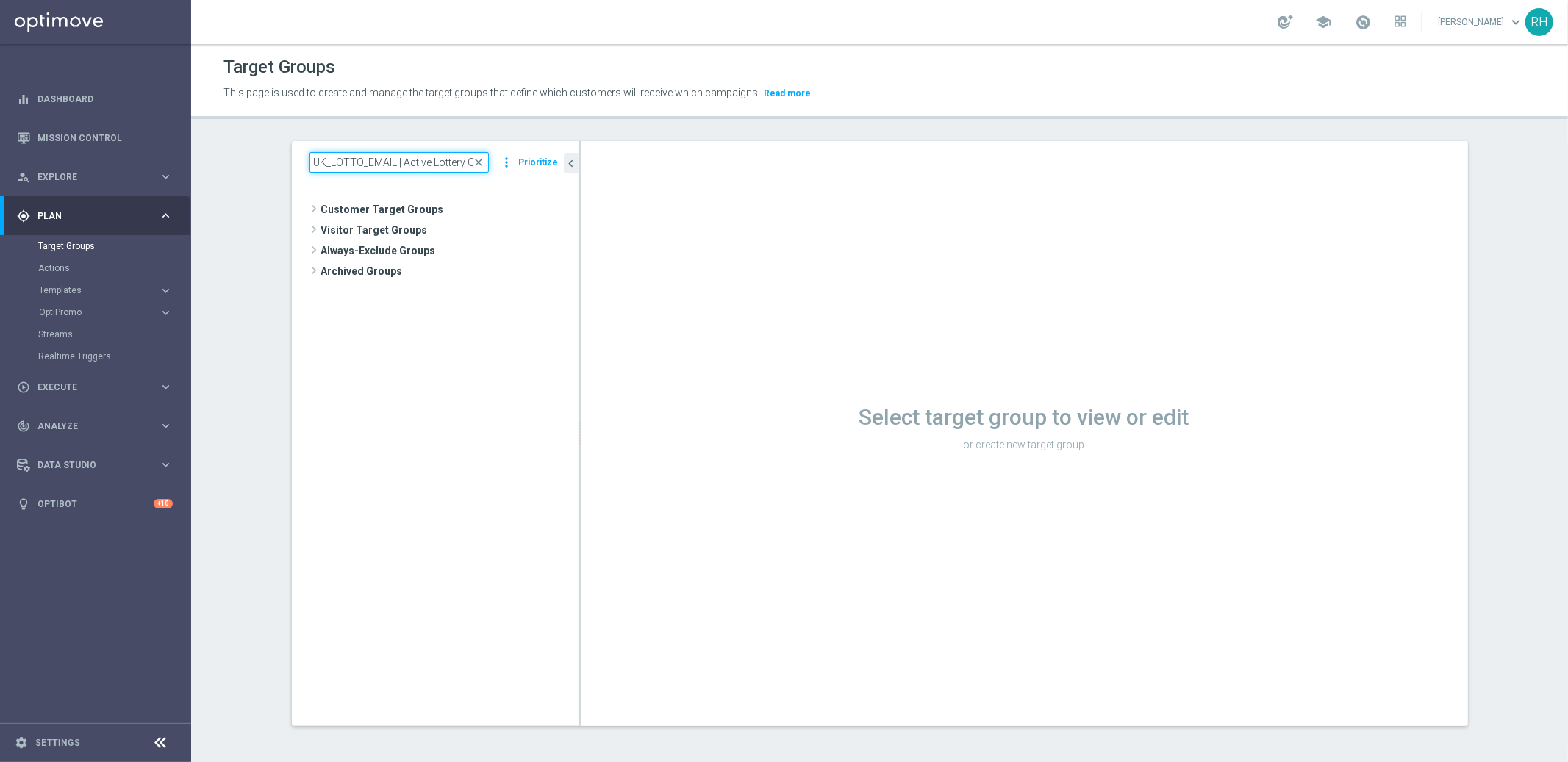 scroll, scrollTop: 0, scrollLeft: 68, axis: horizontal 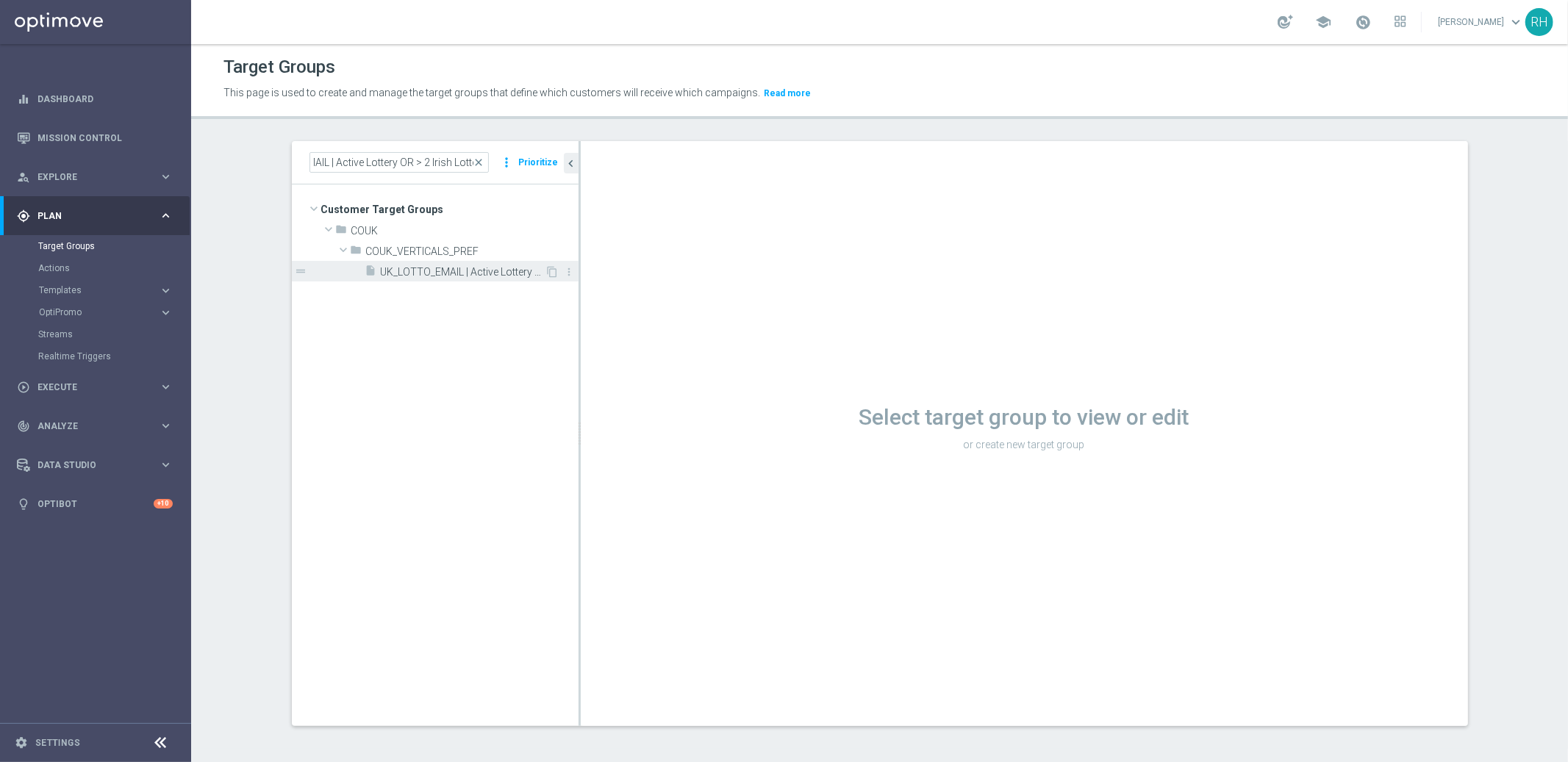 click on "UK_LOTTO_EMAIL | Active Lottery OR > 2 Irish Lotto" at bounding box center (463, 272) 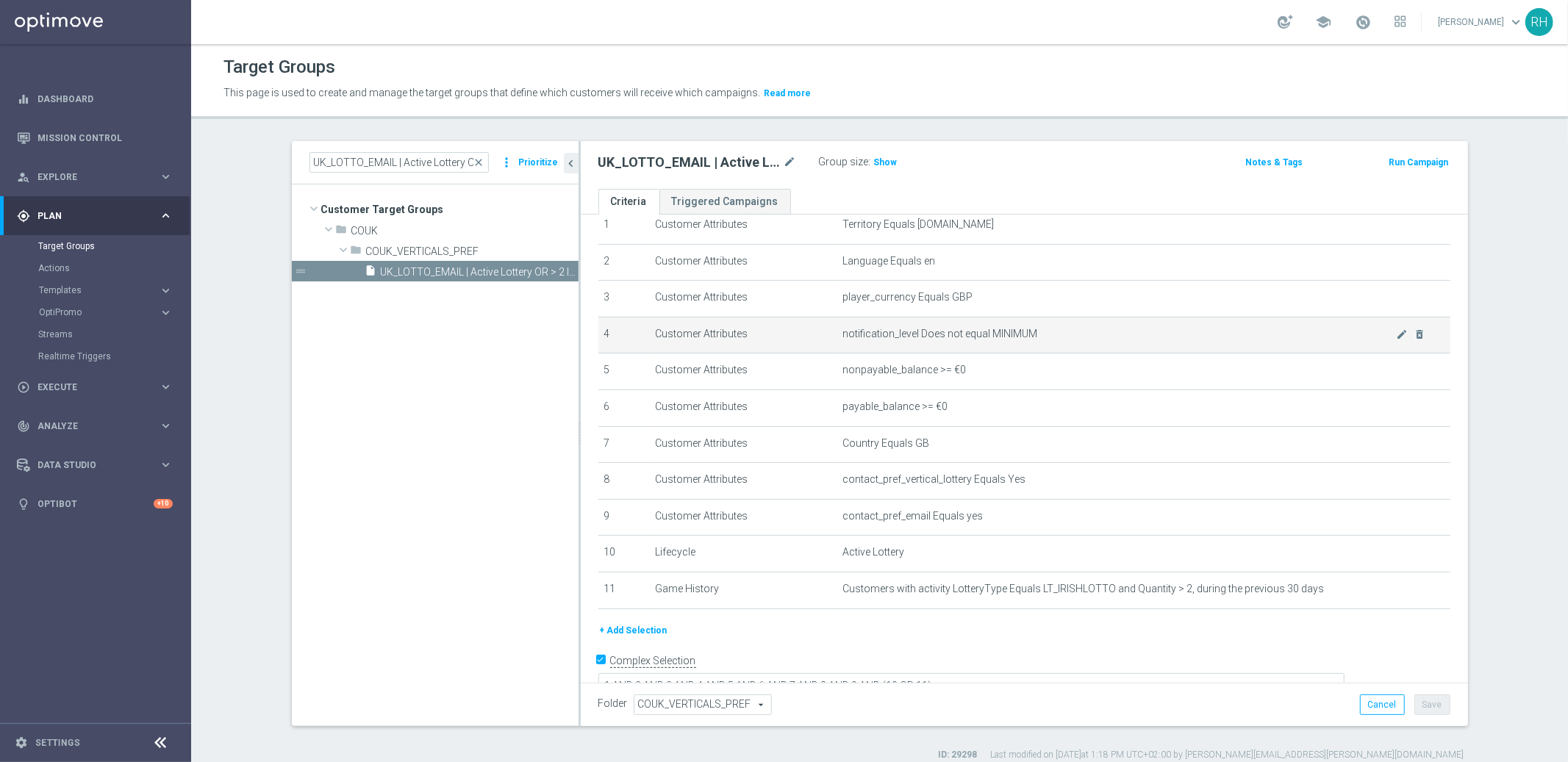 scroll, scrollTop: 67, scrollLeft: 0, axis: vertical 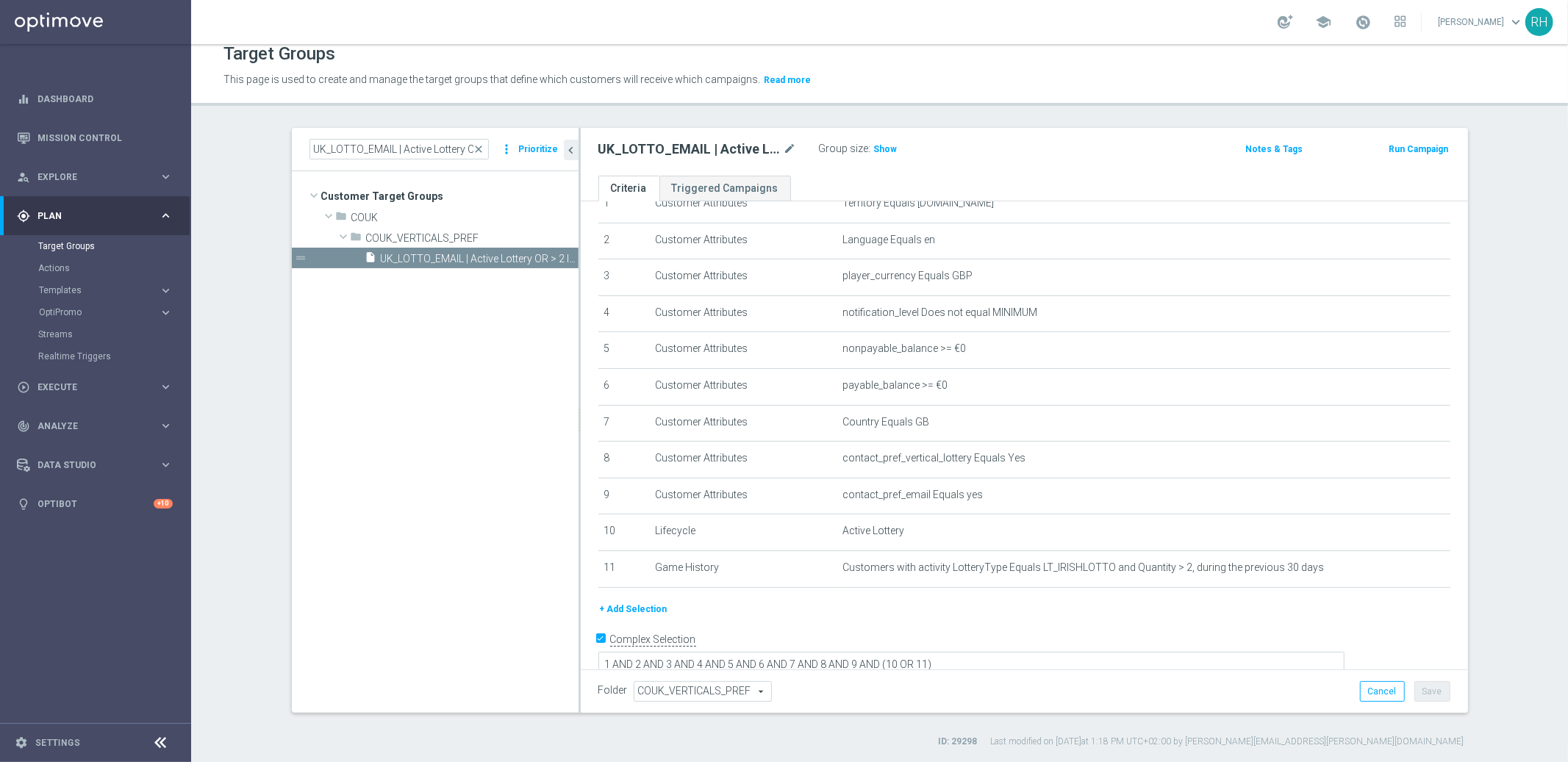 click on "+ Add Selection" 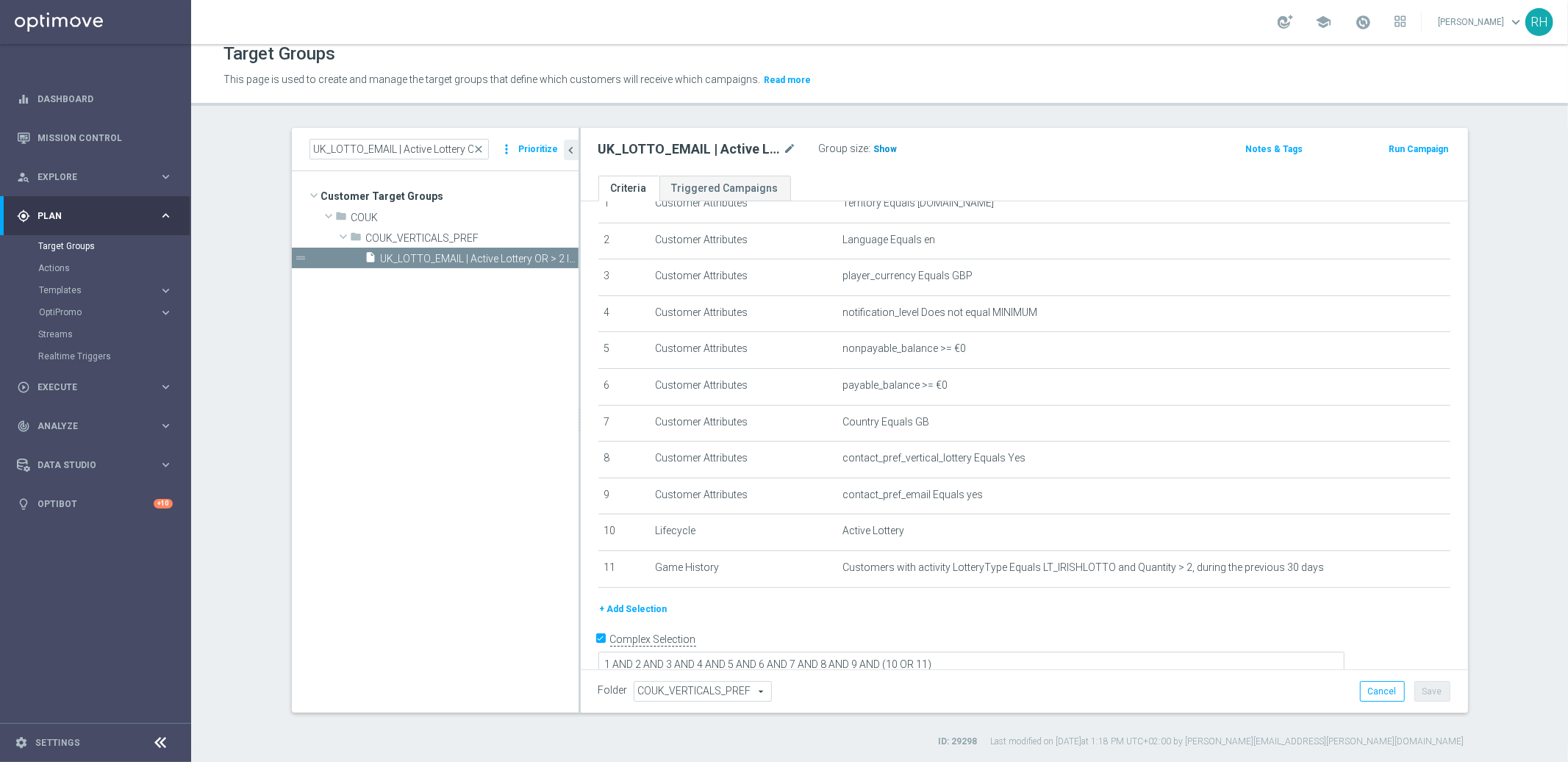 click on "Show" 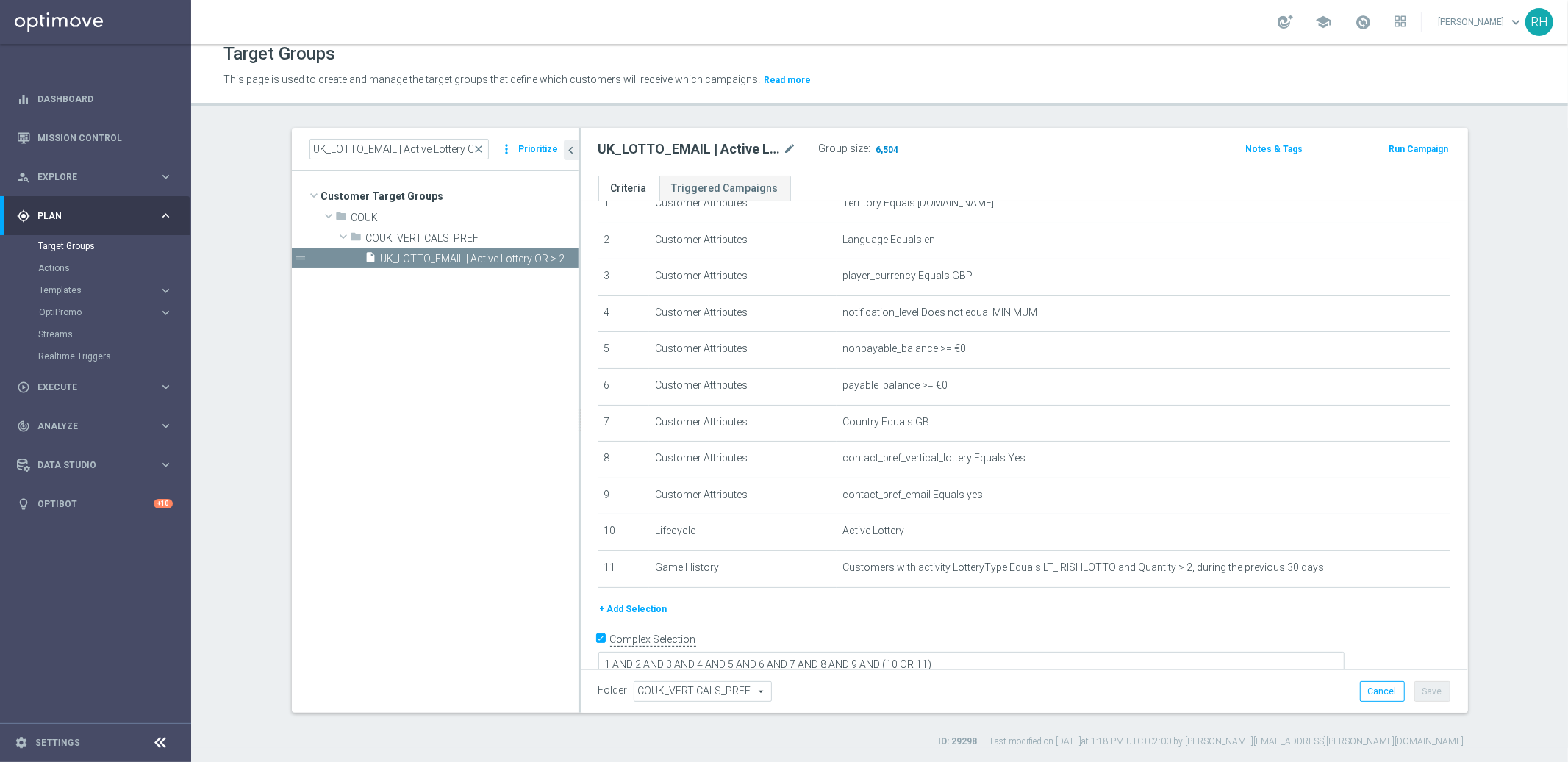 click on "6,504" 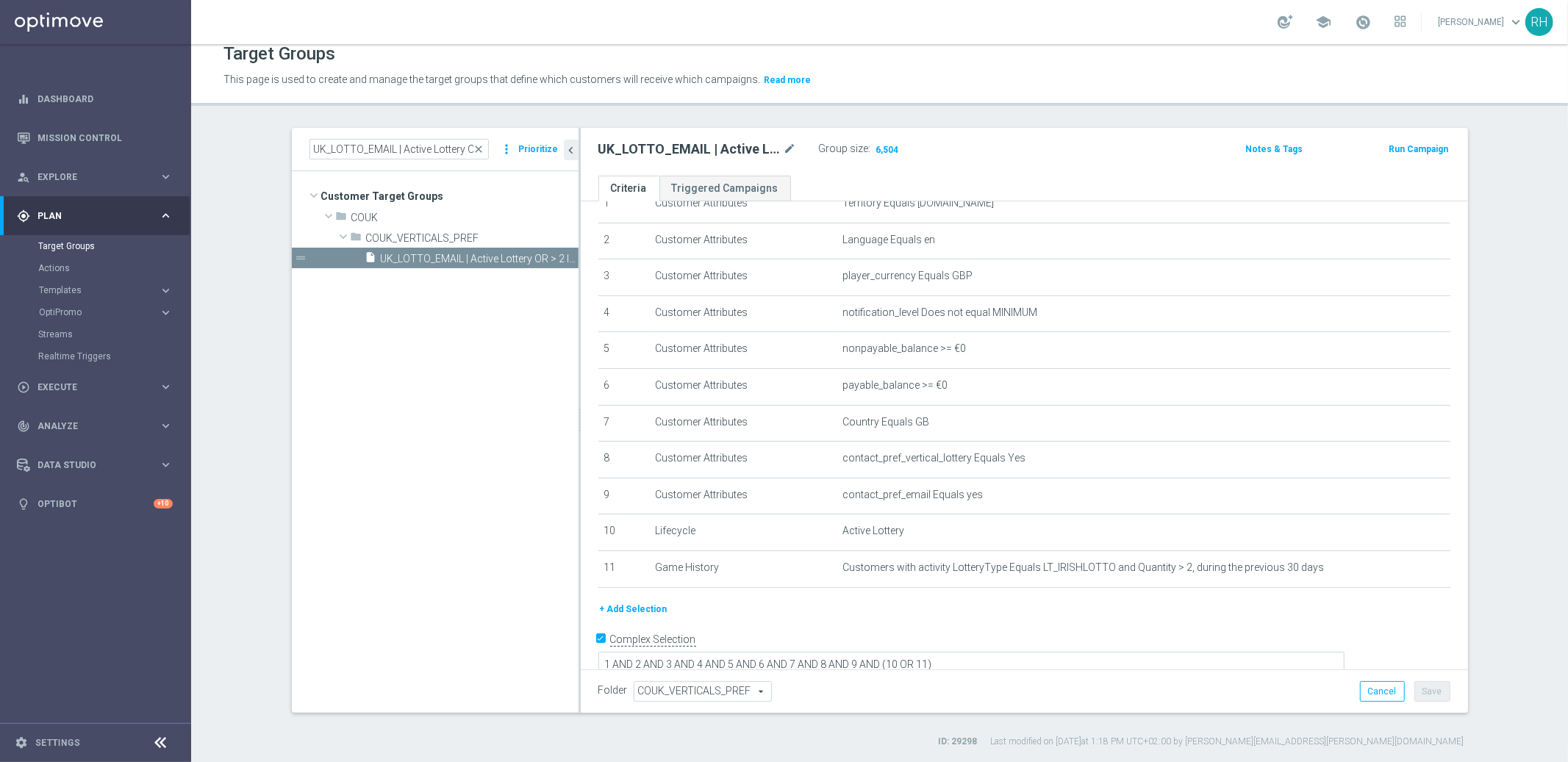 click on "UK_LOTTO_EMAIL | Active Lottery OR > 2 Irish Lotto" 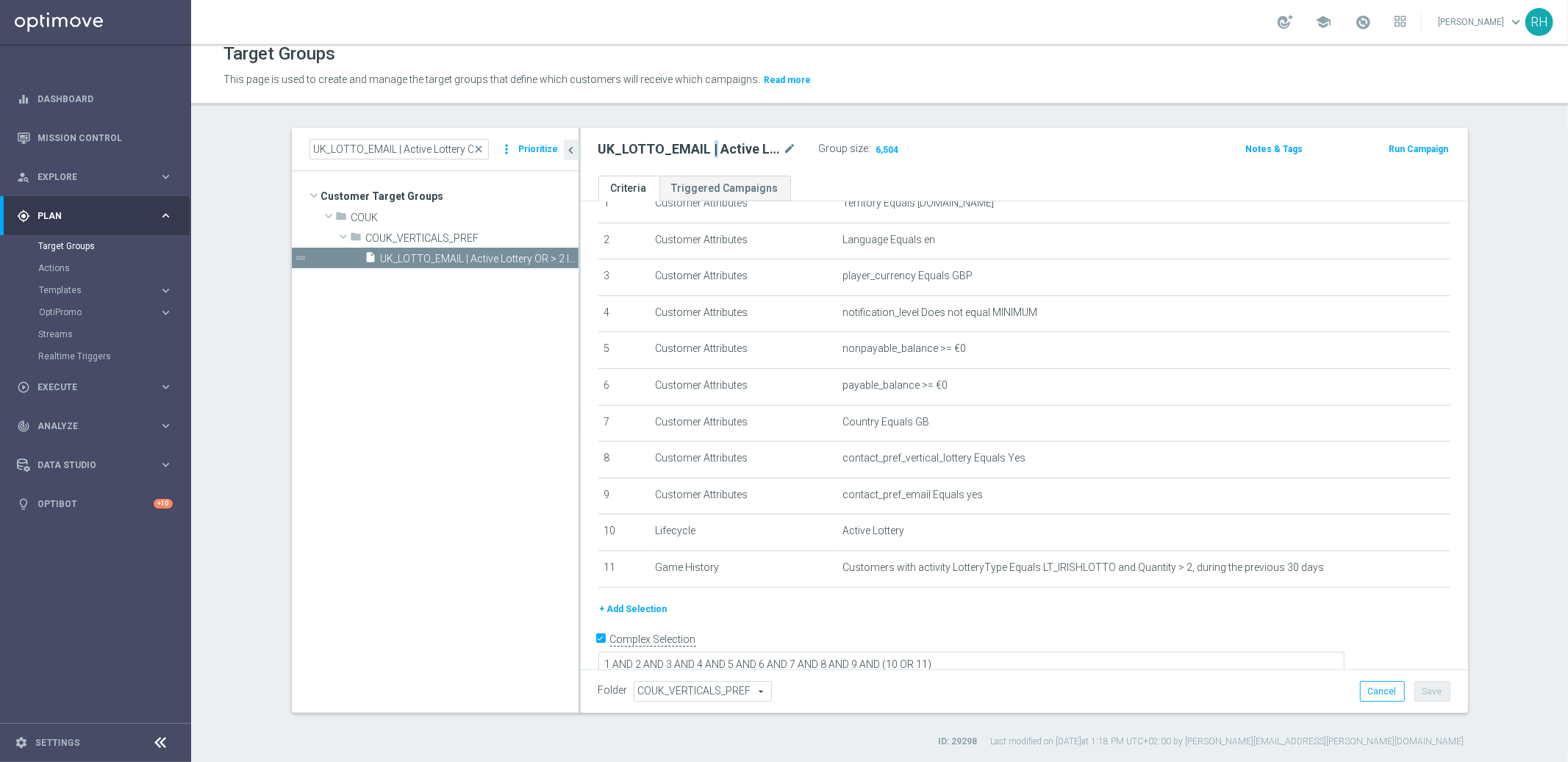click on "UK_LOTTO_EMAIL | Active Lottery OR > 2 Irish Lotto" 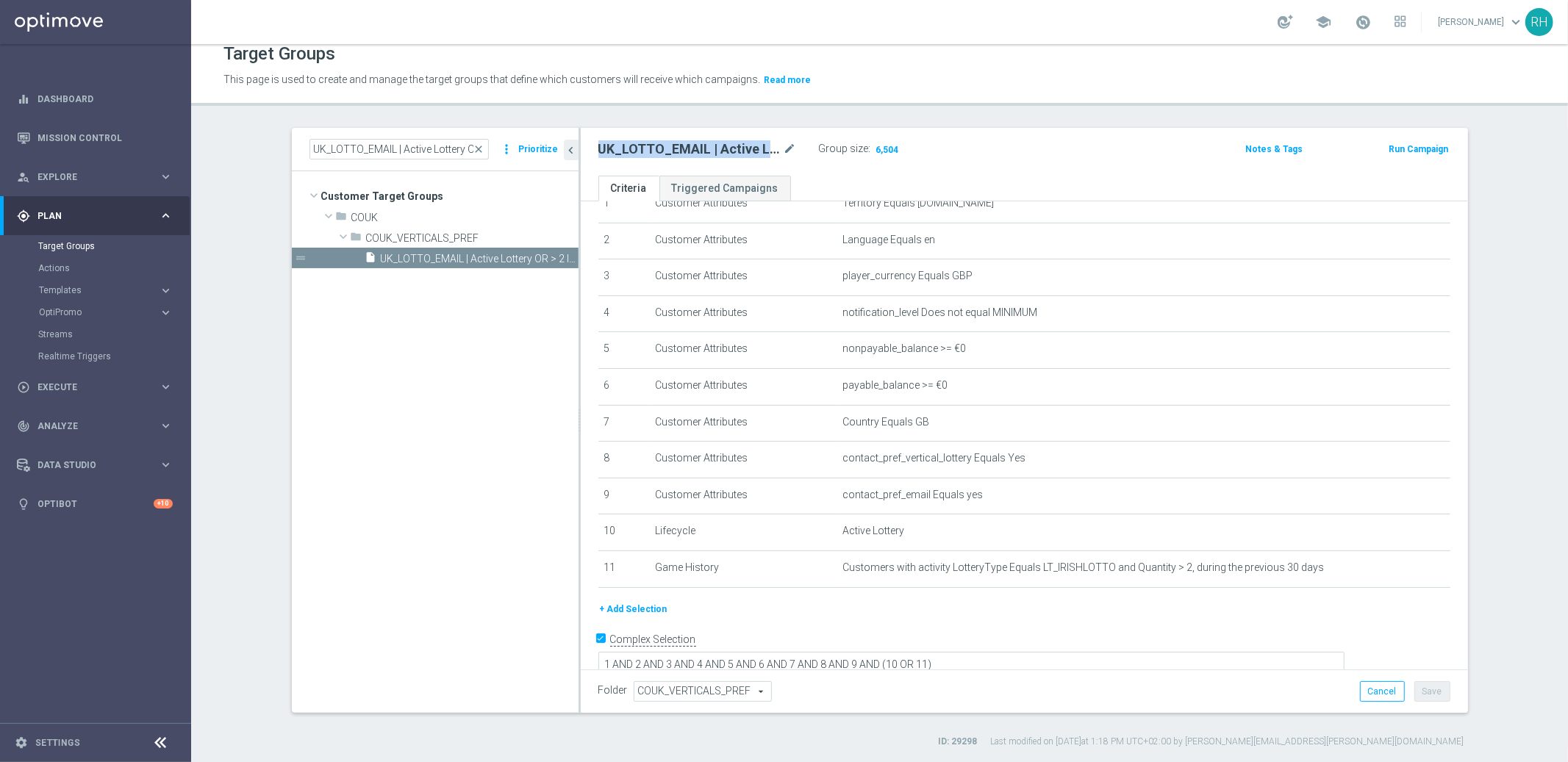 click on "UK_LOTTO_EMAIL | Active Lottery OR > 2 Irish Lotto" 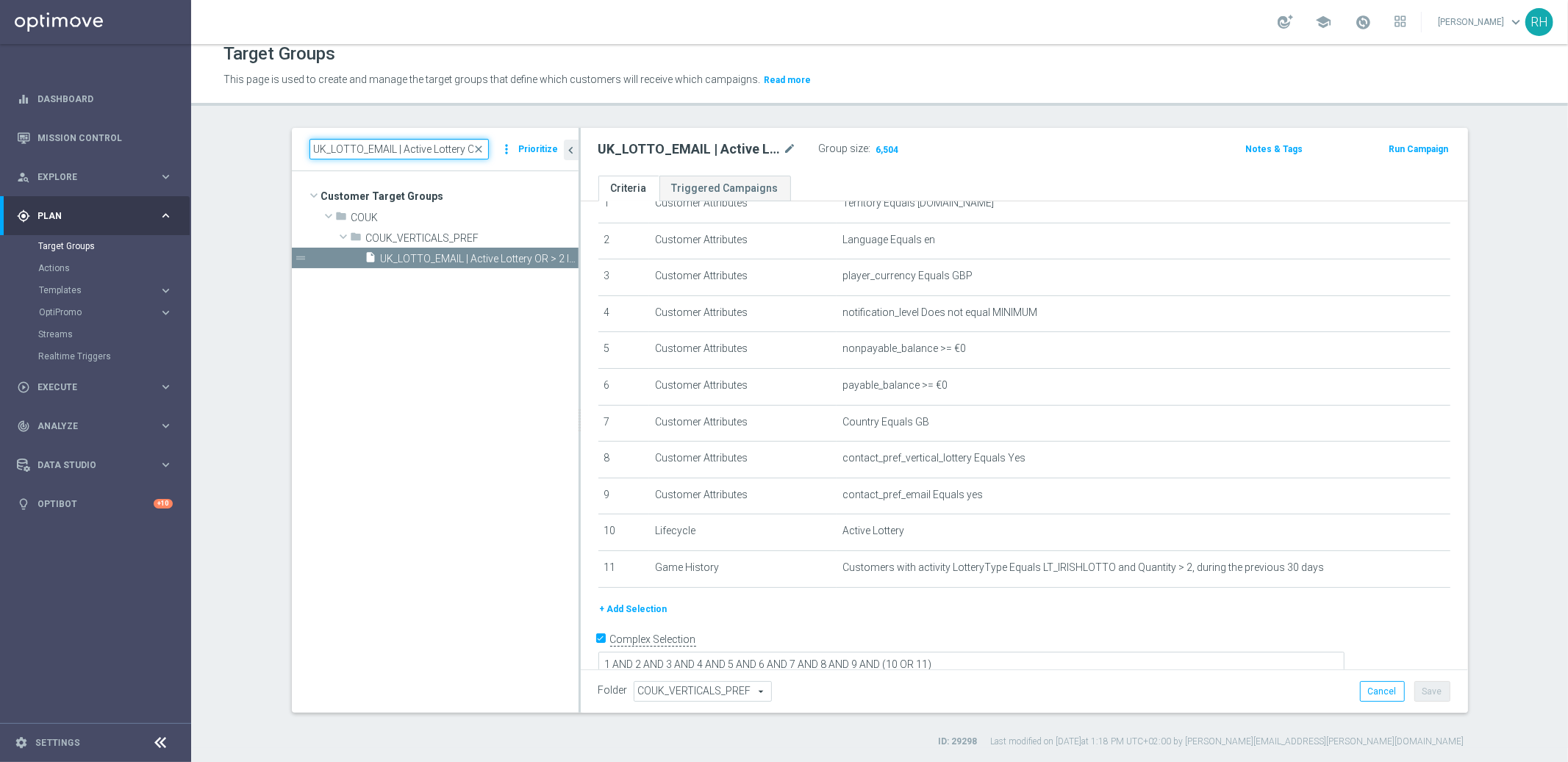 click on "UK_LOTTO_EMAIL | Active Lottery OR > 2 Irish Lotto" at bounding box center [399, 149] 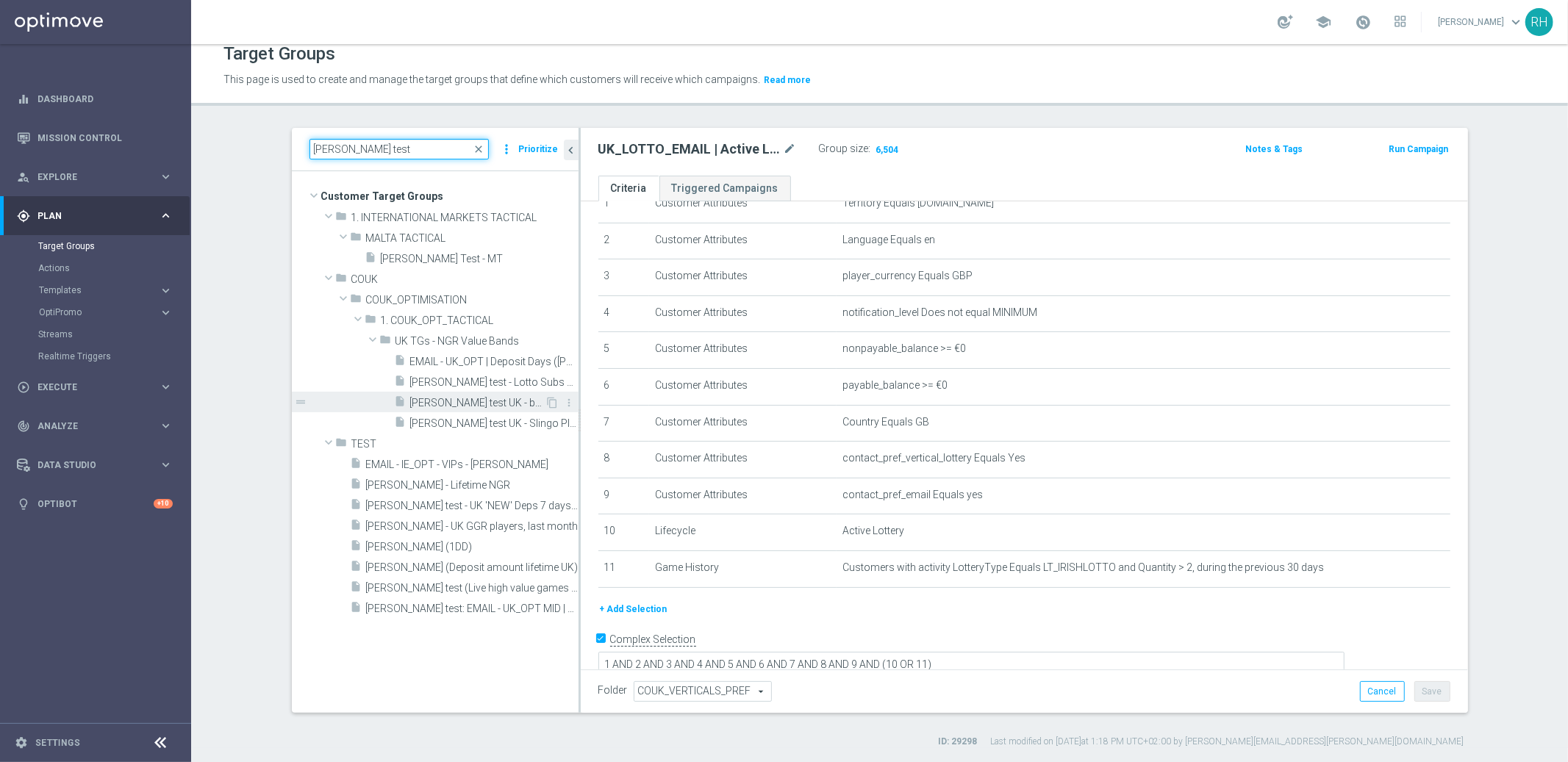 type on "ricky test" 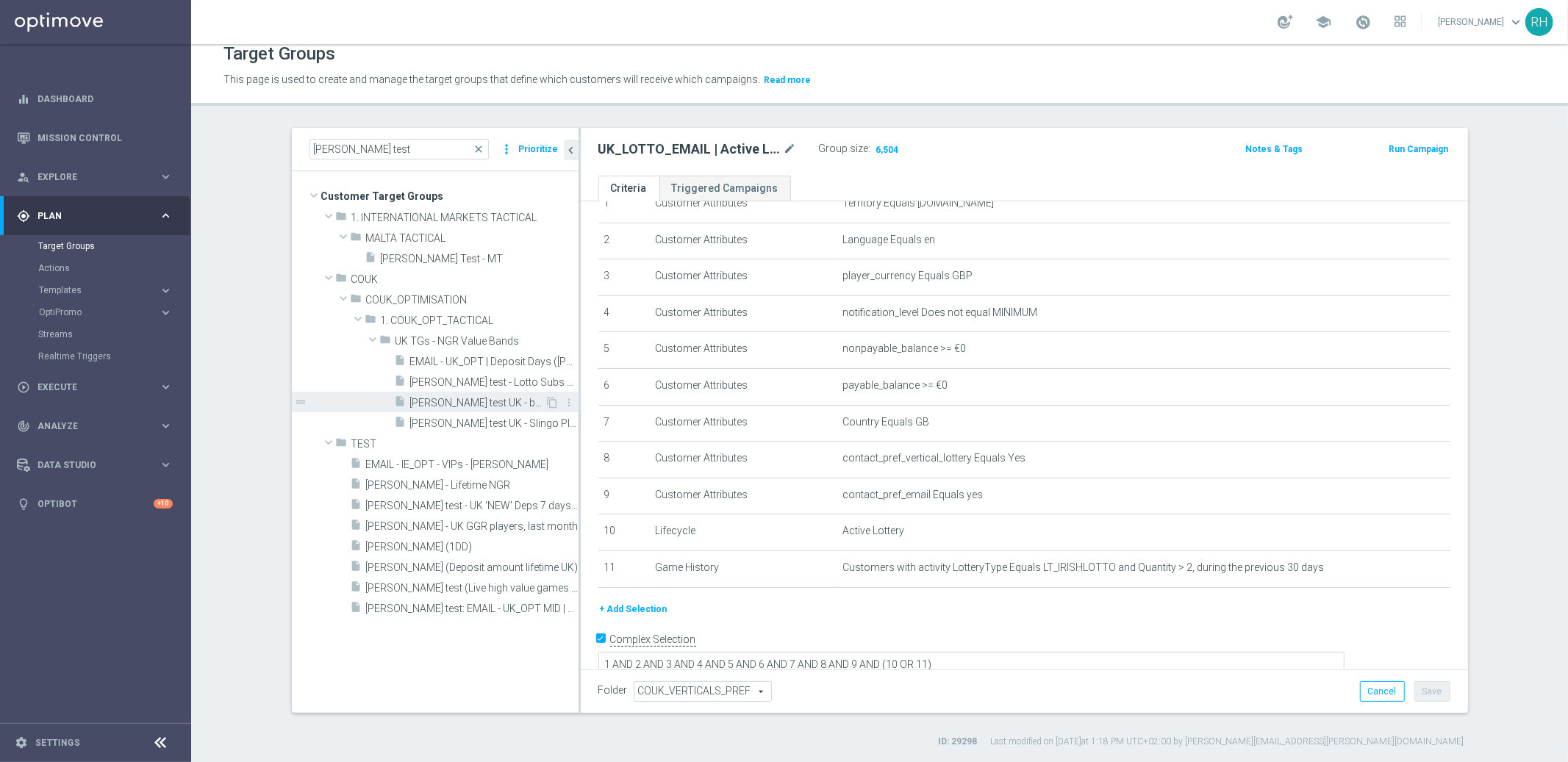 click on "Ricky test UK - batch test" at bounding box center [478, 403] 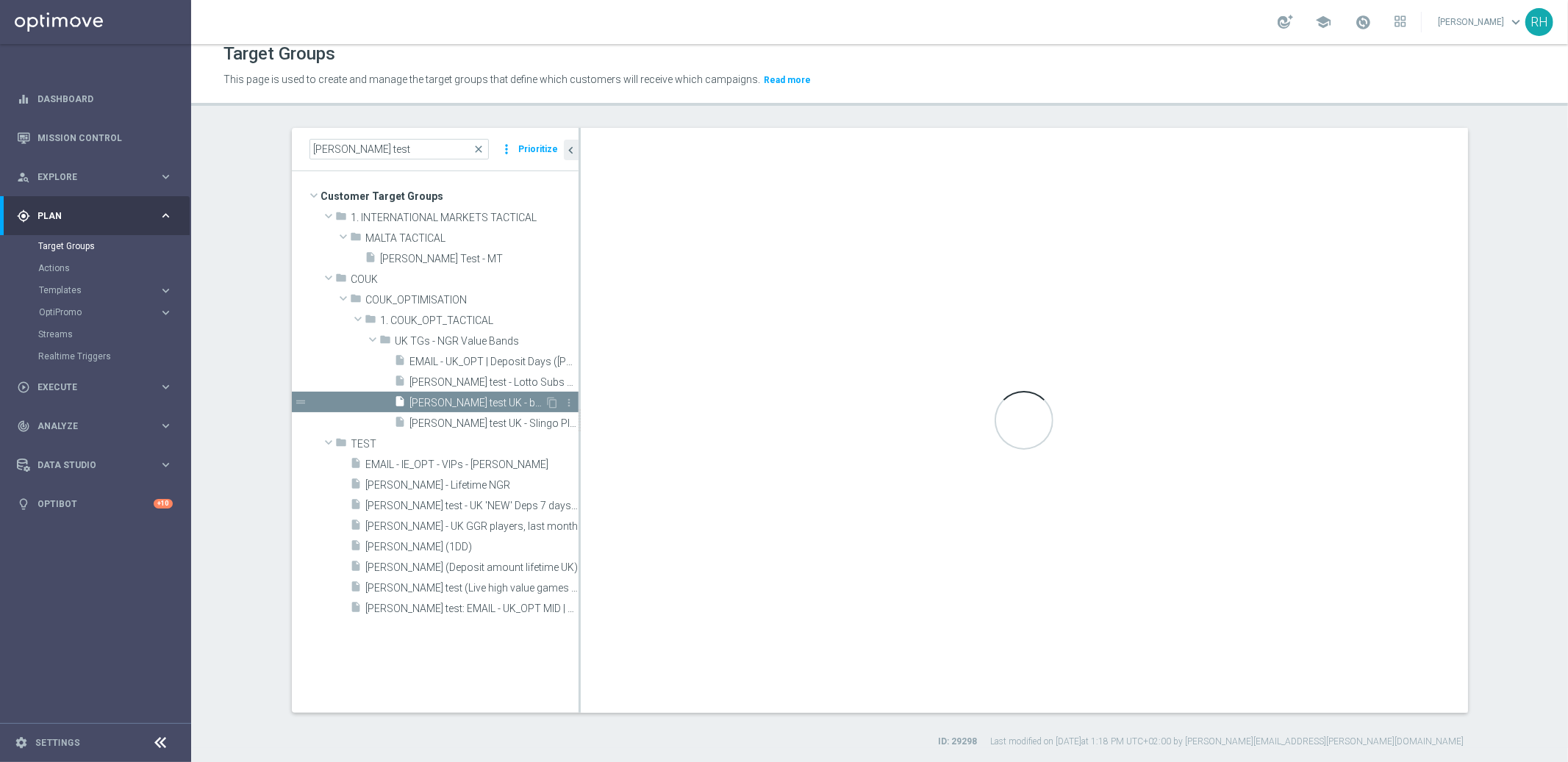 checkbox on "false" 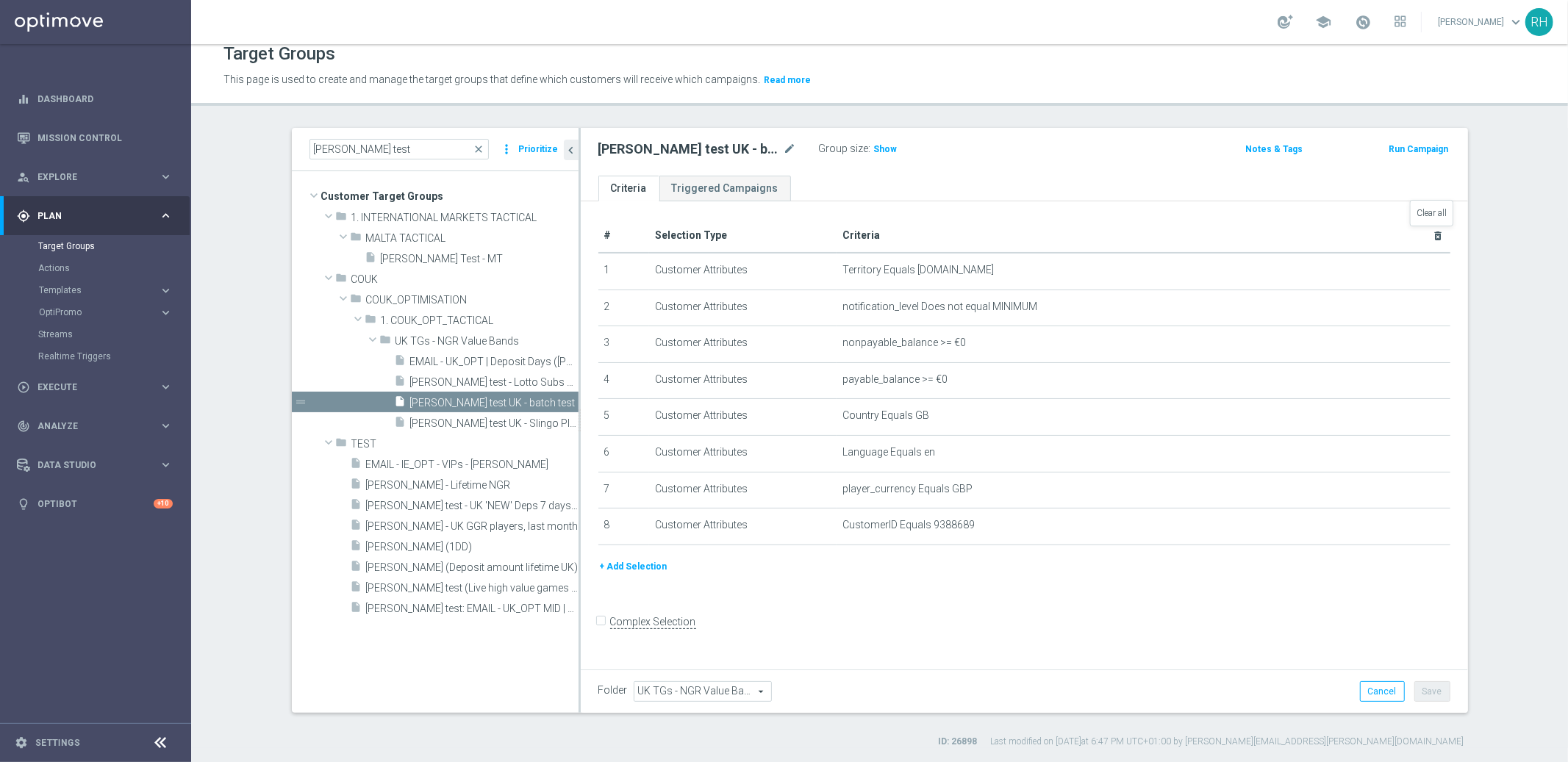 click on "delete_forever" 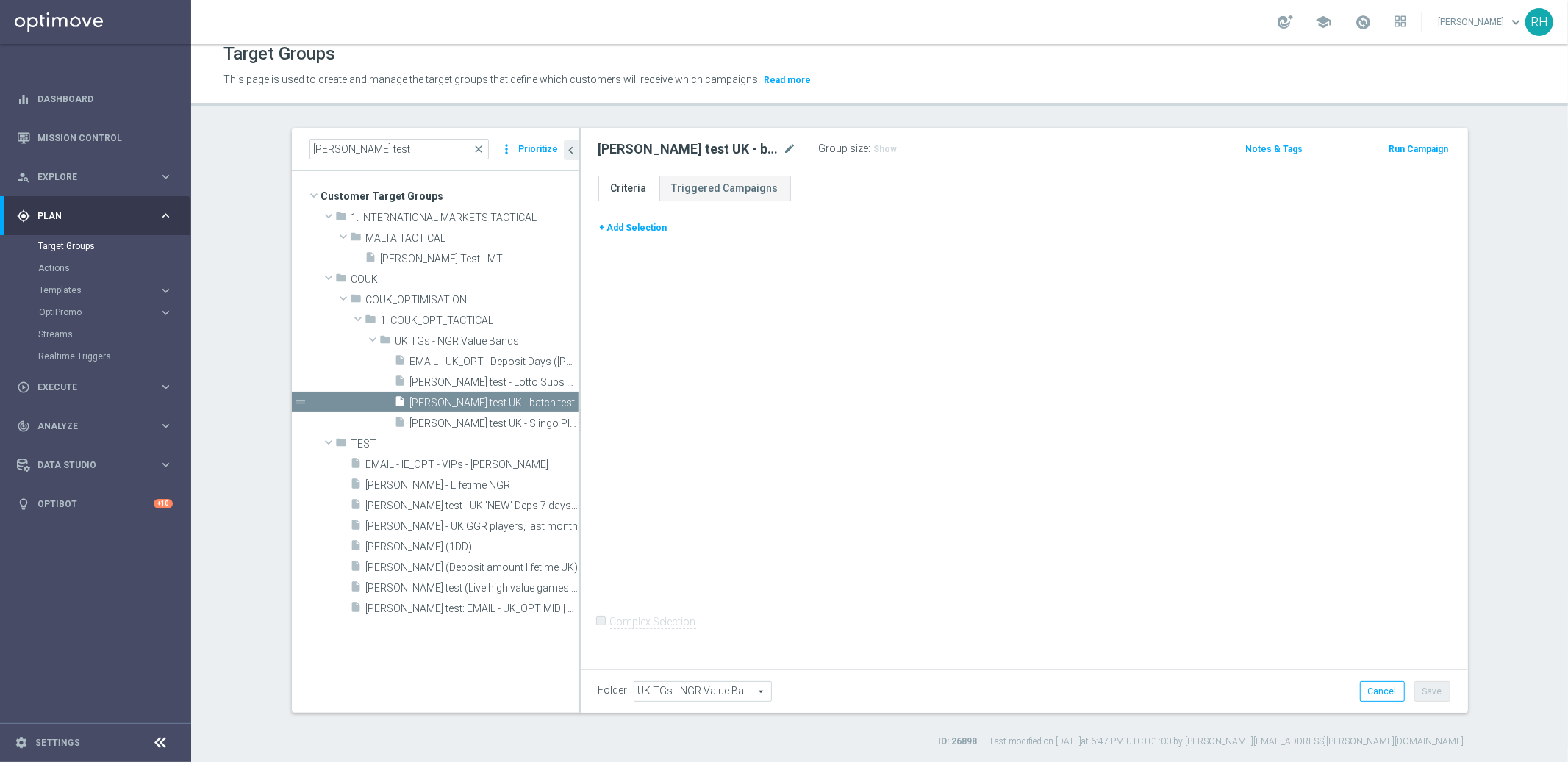 click on "+ Add Selection" 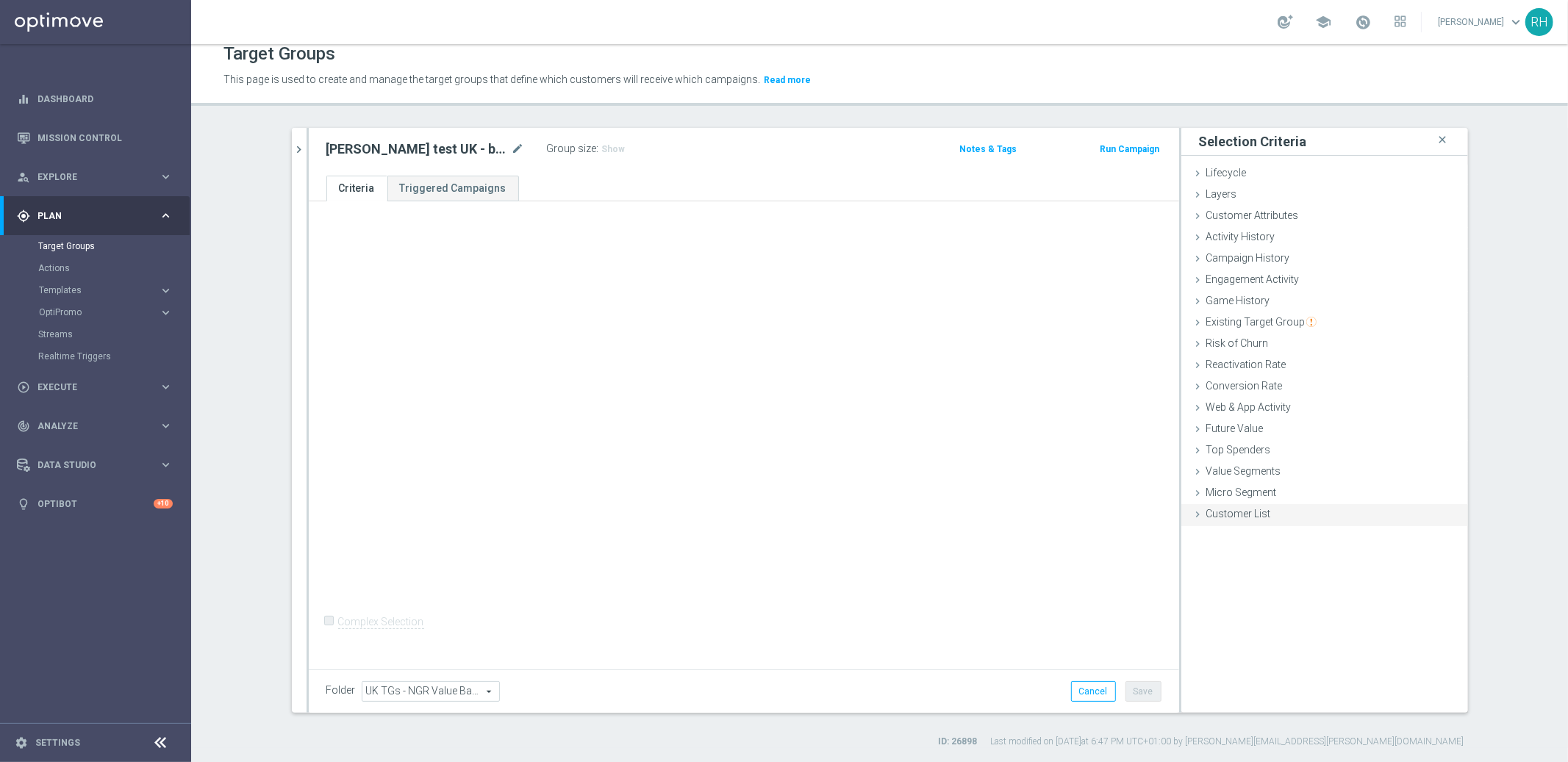 click on "Customer List
done" at bounding box center (1325, 515) 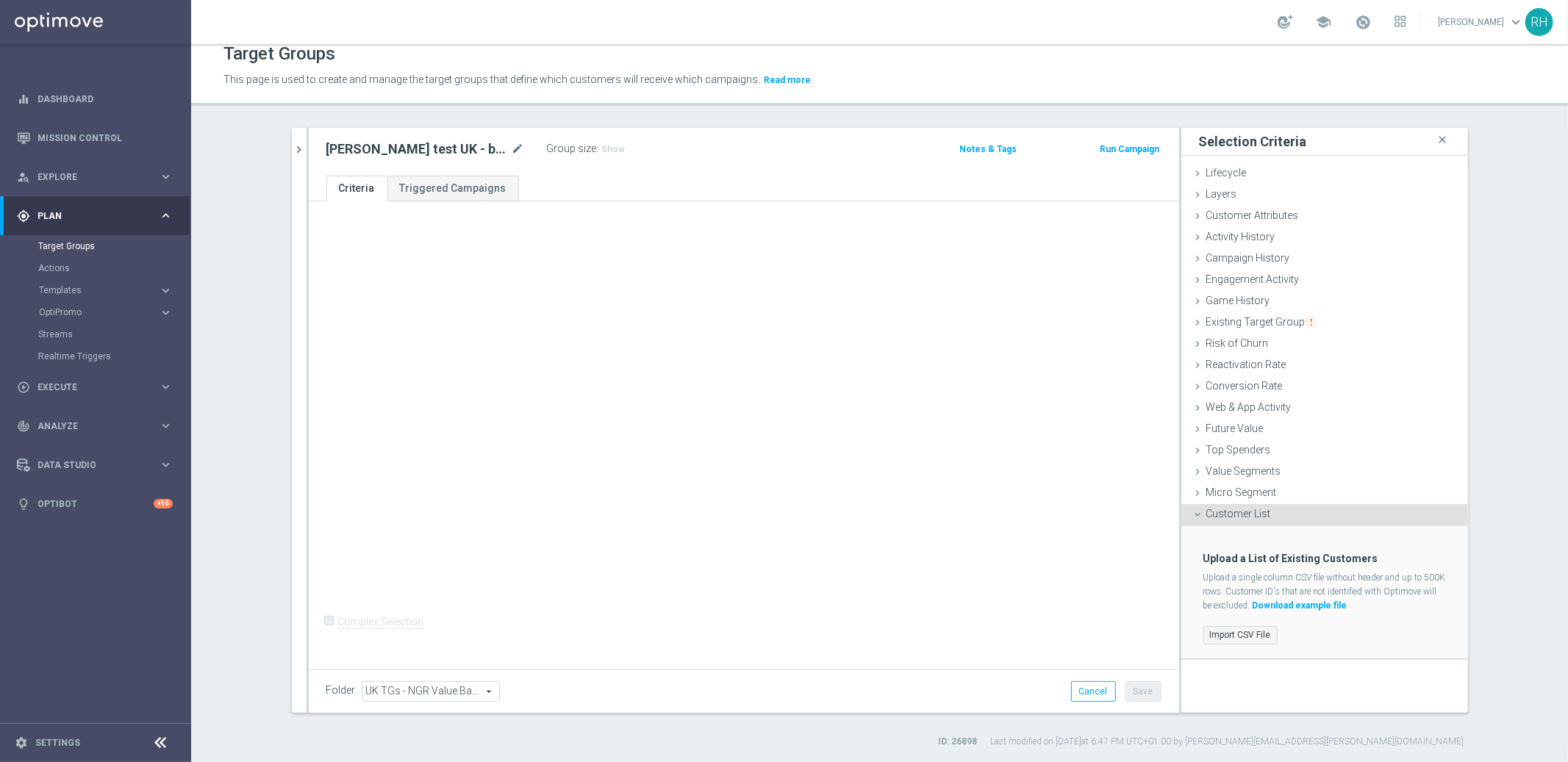 click on "Import CSV File" at bounding box center [1240, 635] 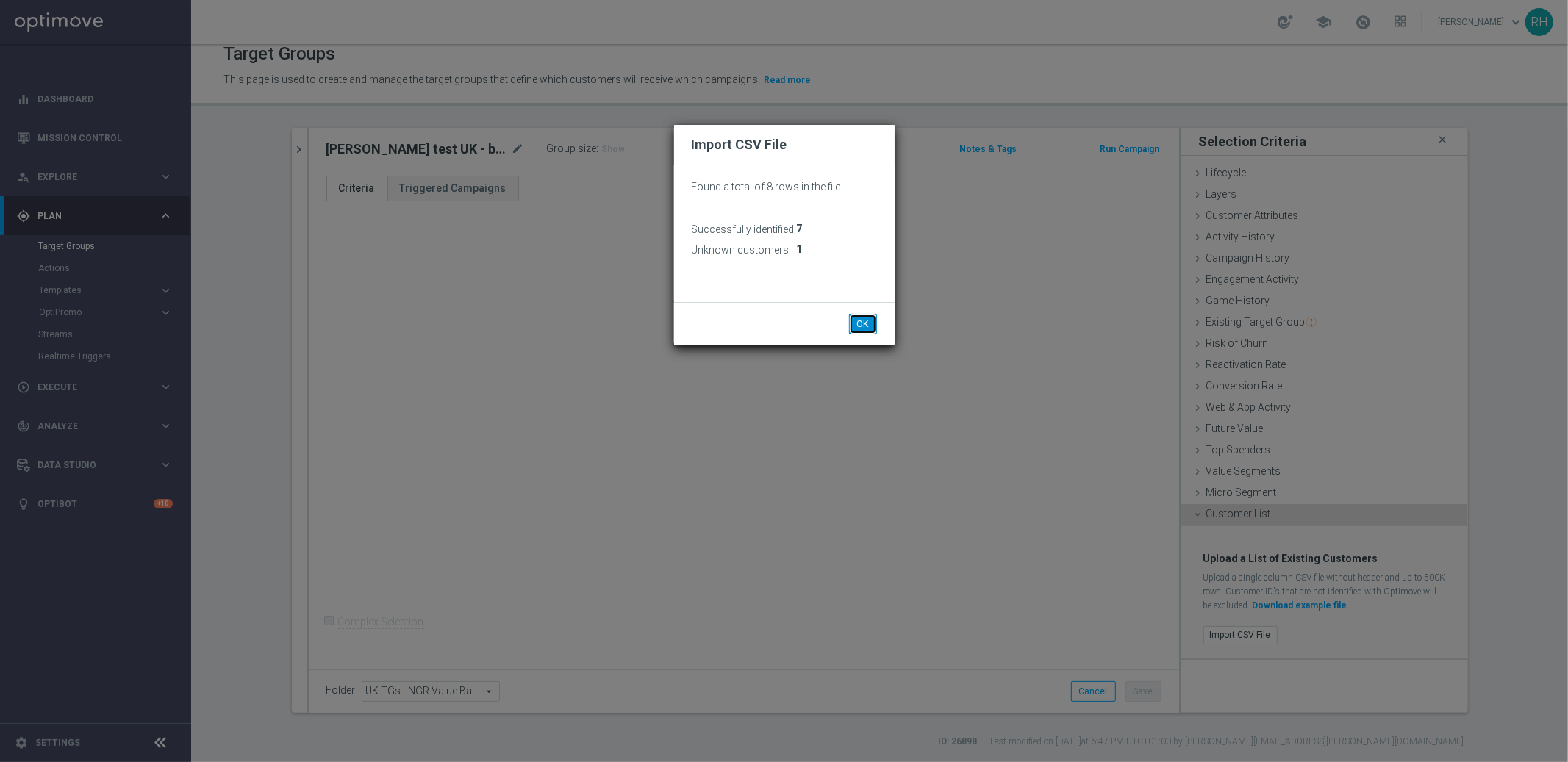click on "OK" at bounding box center (863, 324) 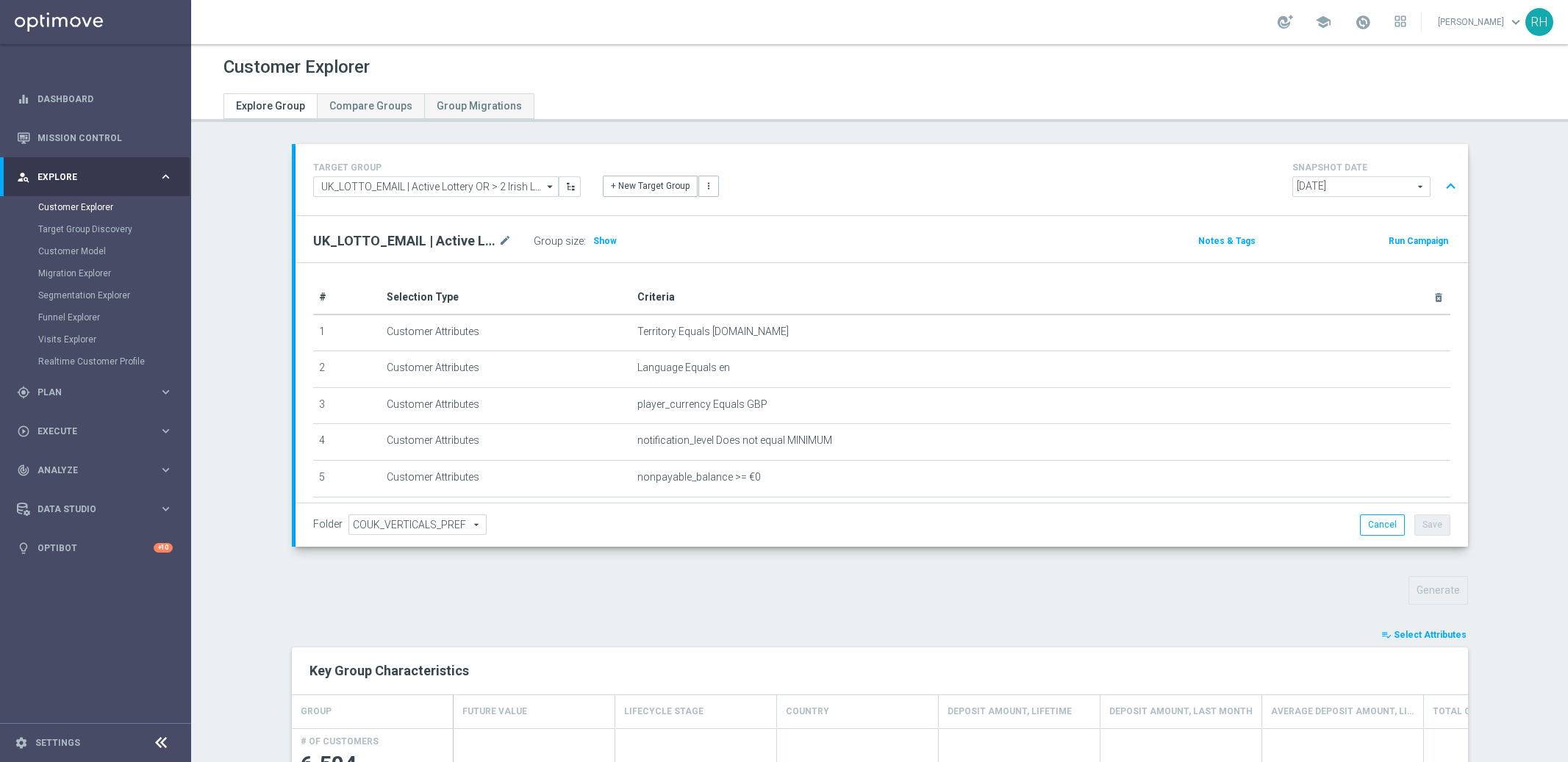 scroll, scrollTop: 0, scrollLeft: 0, axis: both 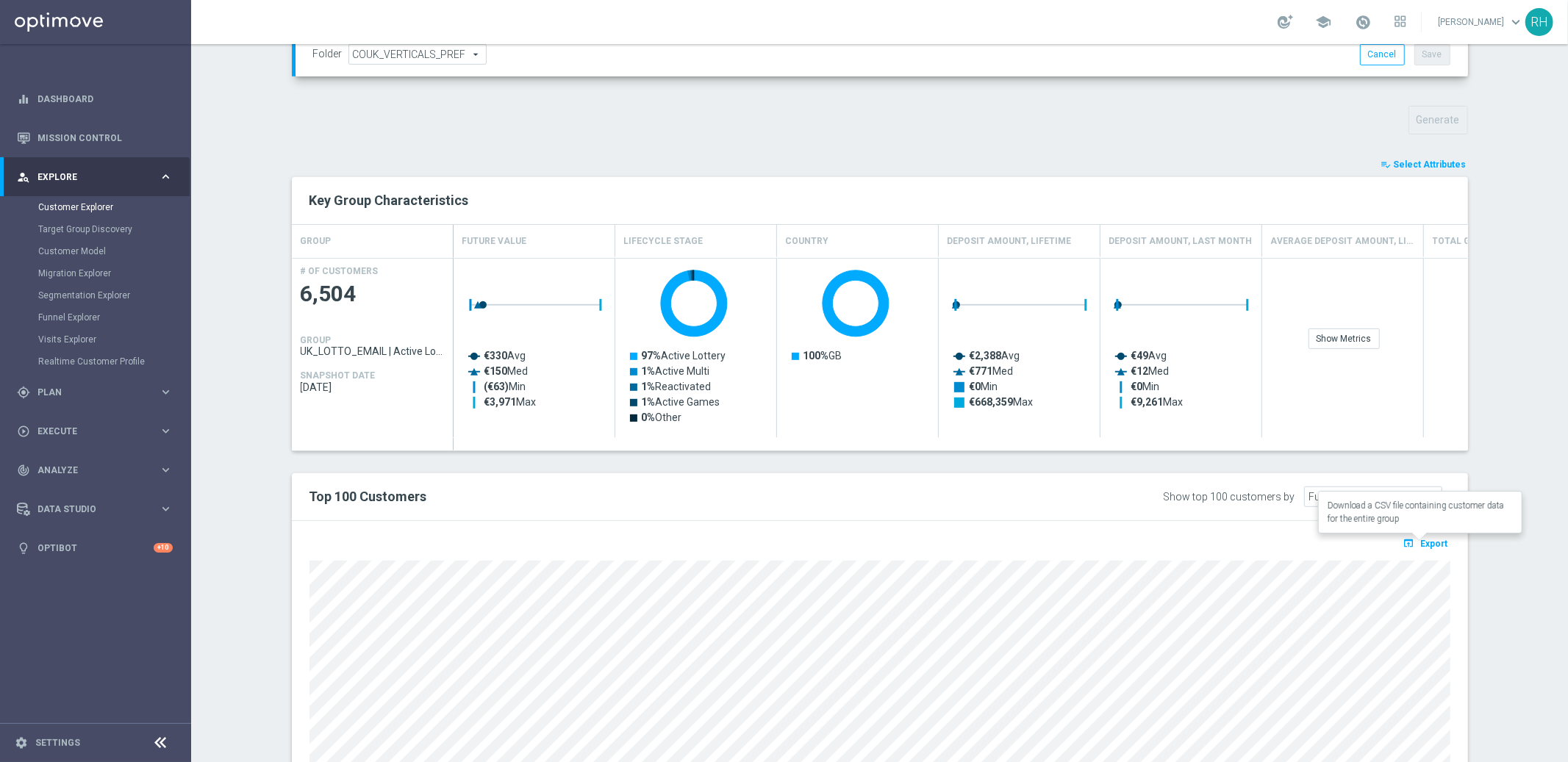 click on "Export" 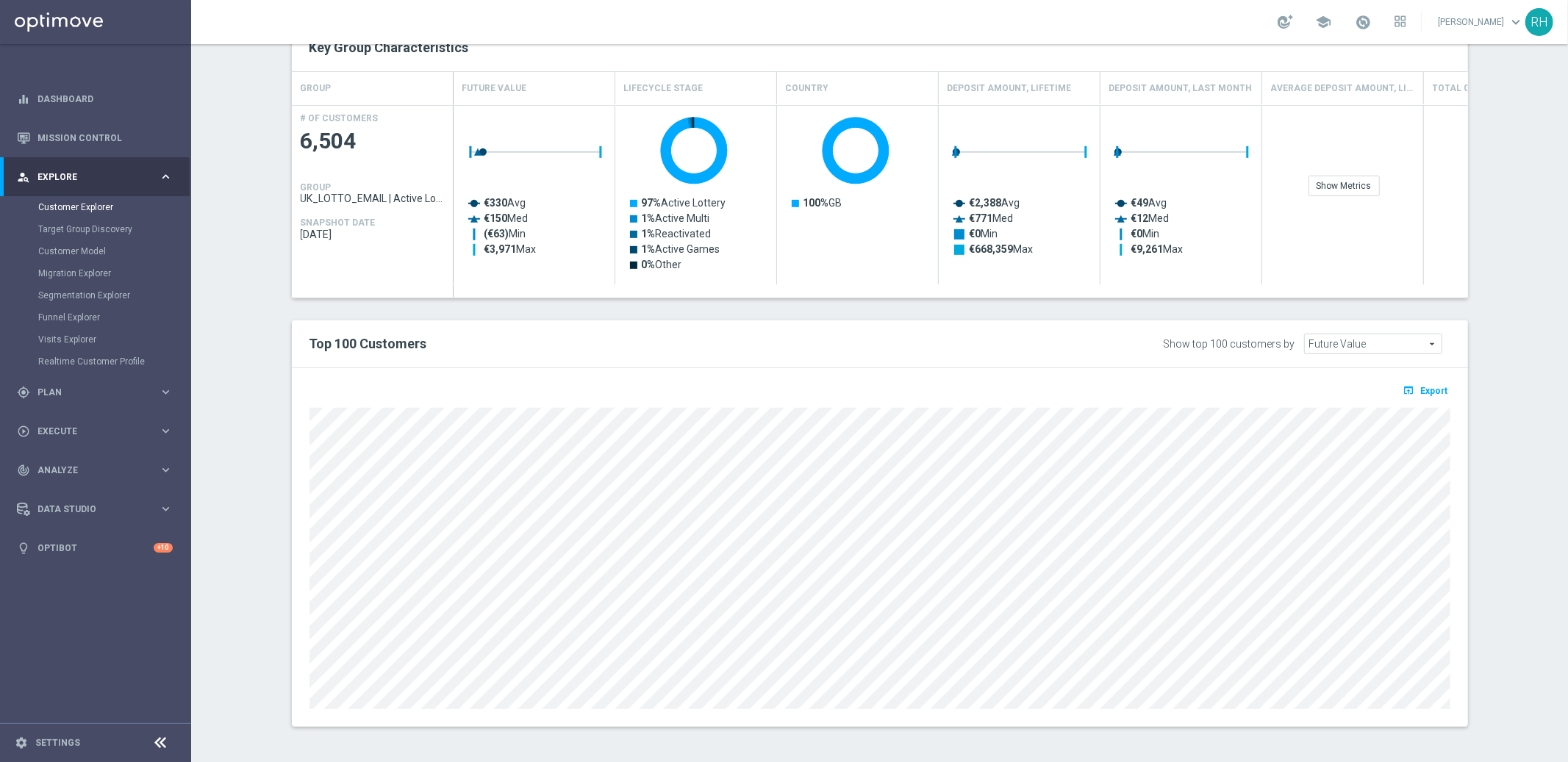scroll, scrollTop: 0, scrollLeft: 0, axis: both 